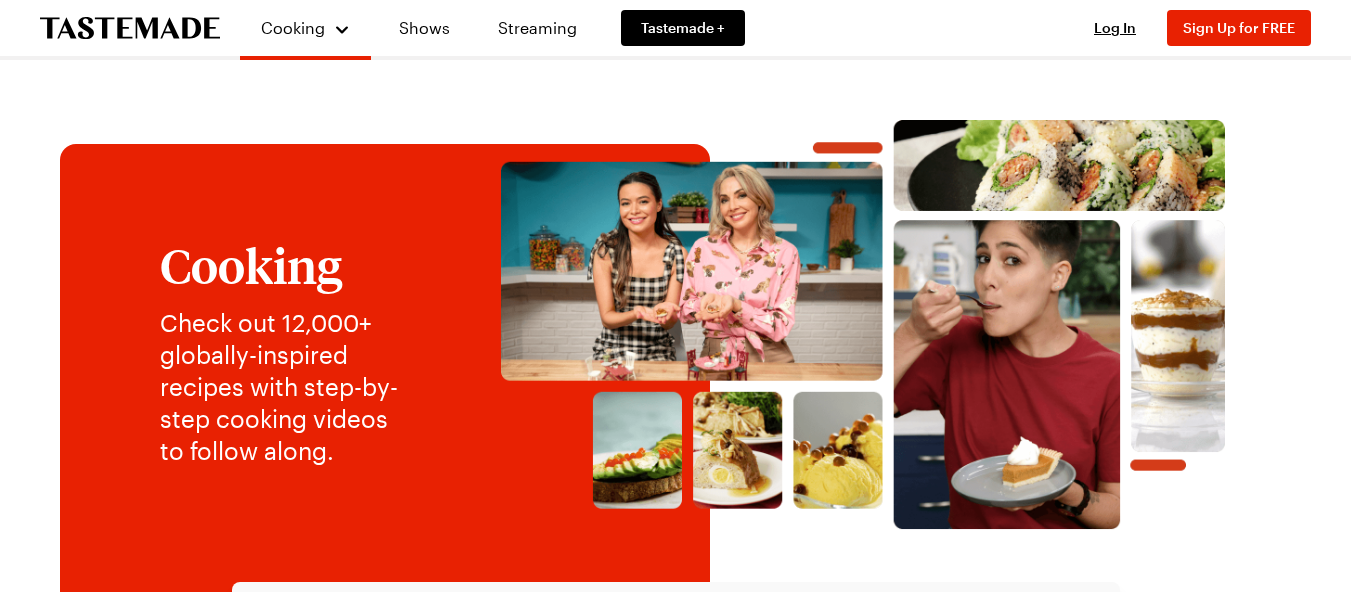 scroll, scrollTop: 0, scrollLeft: 0, axis: both 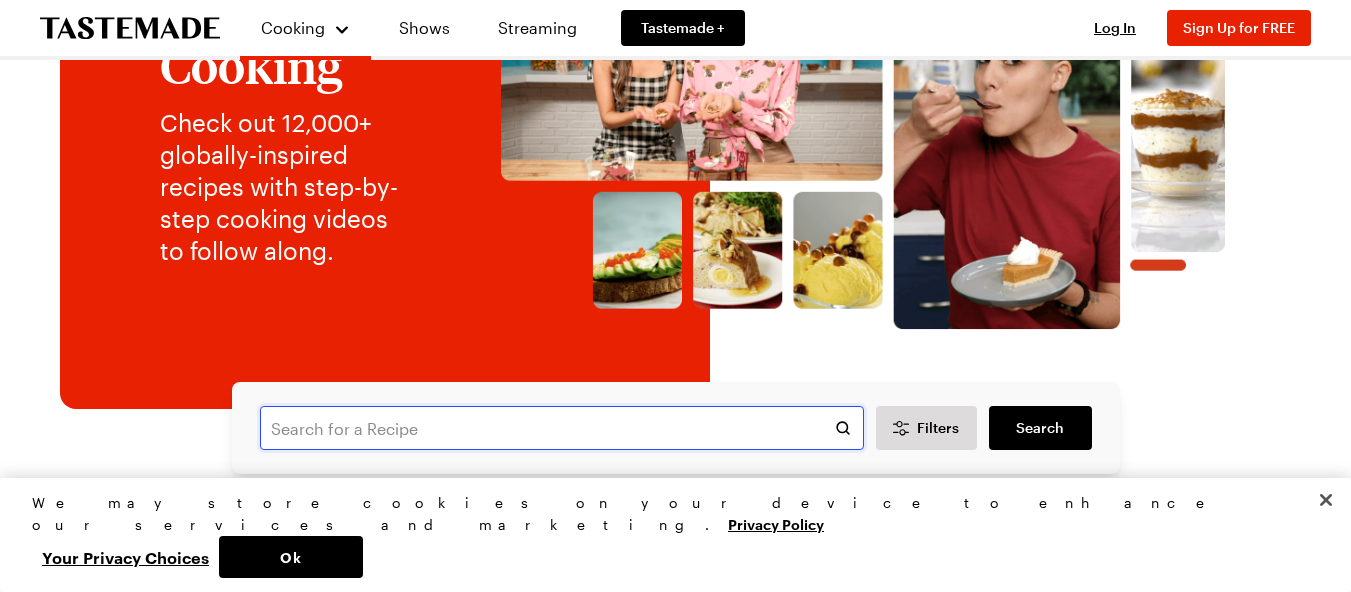 click at bounding box center [562, 428] 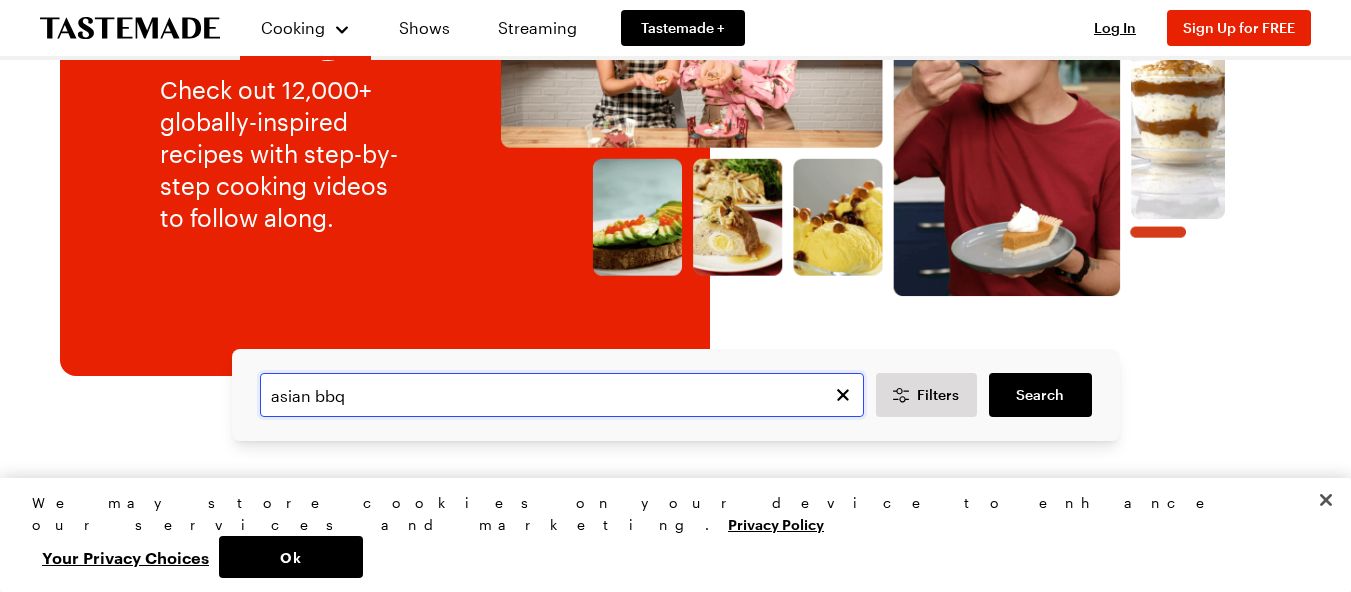 scroll, scrollTop: 230, scrollLeft: 0, axis: vertical 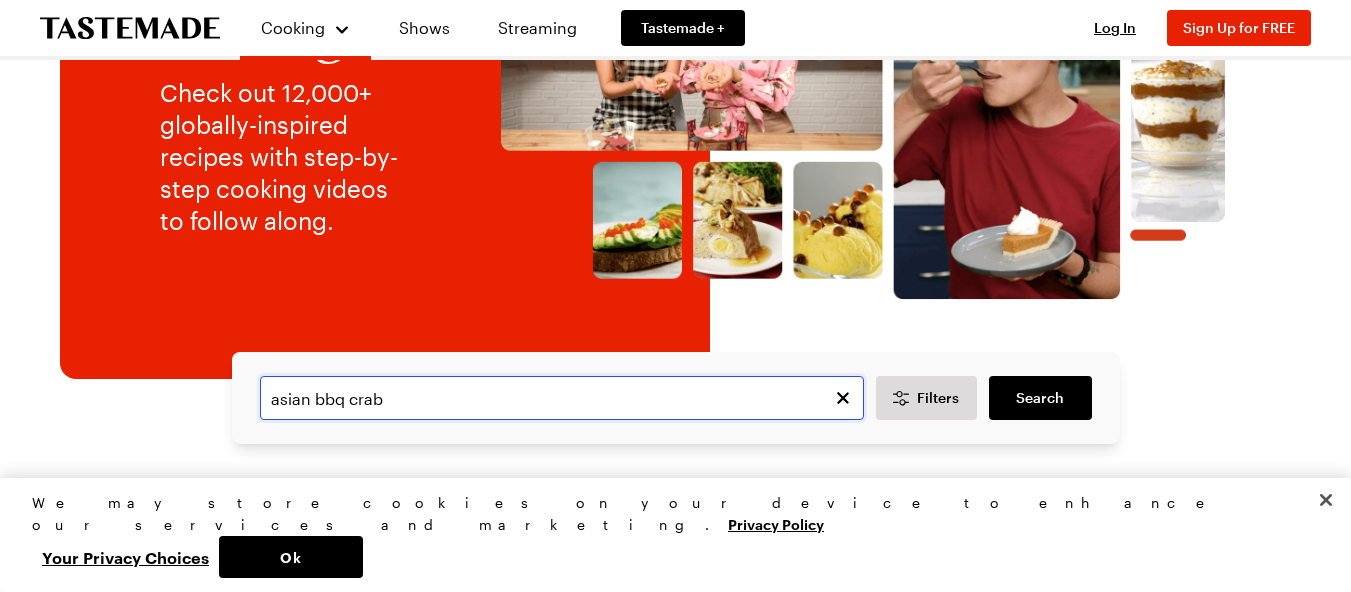 type on "asian bbq crab" 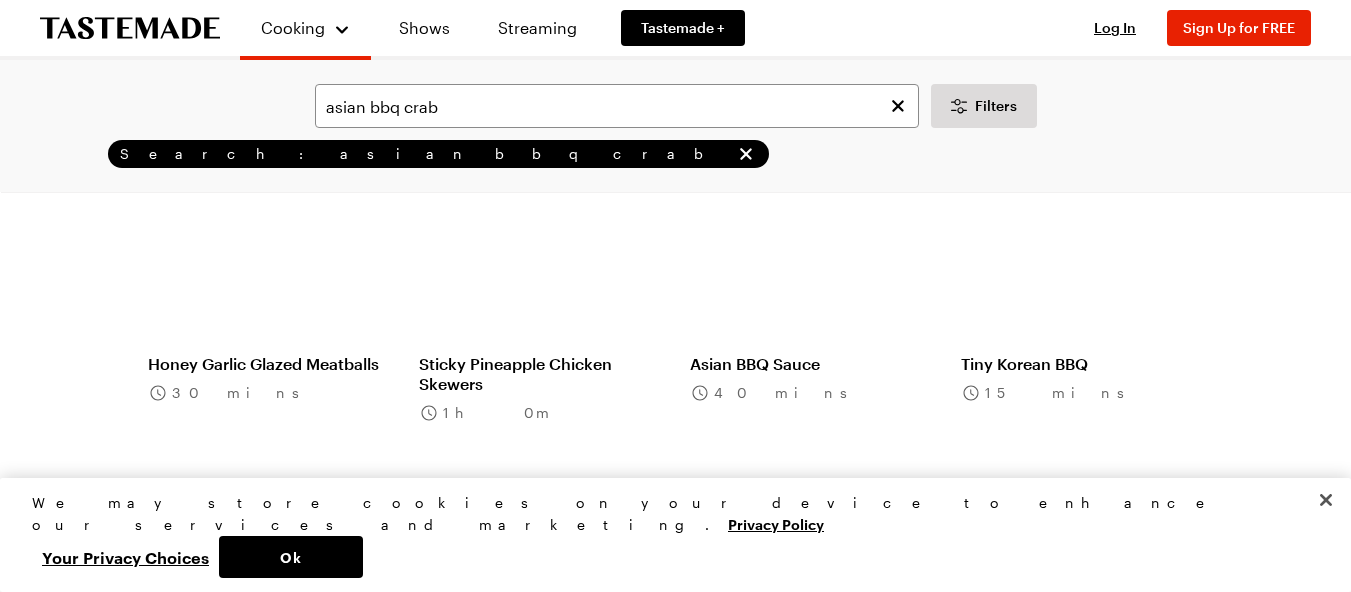 scroll, scrollTop: 0, scrollLeft: 0, axis: both 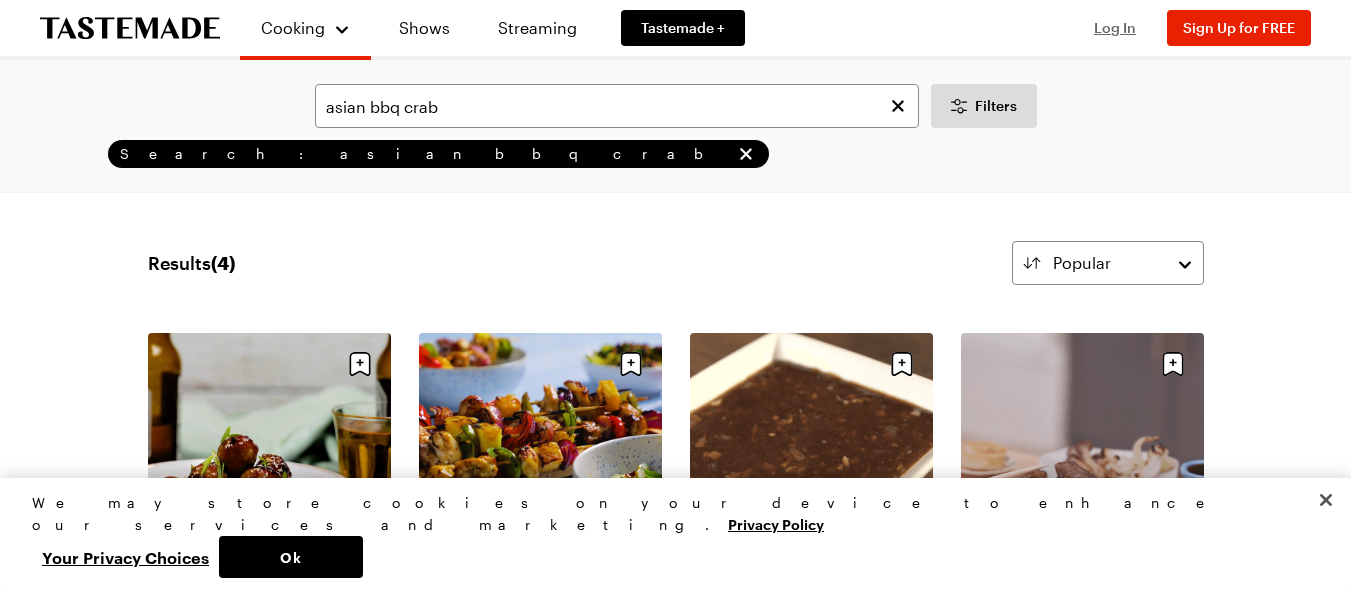 click on "Log In" at bounding box center [1115, 27] 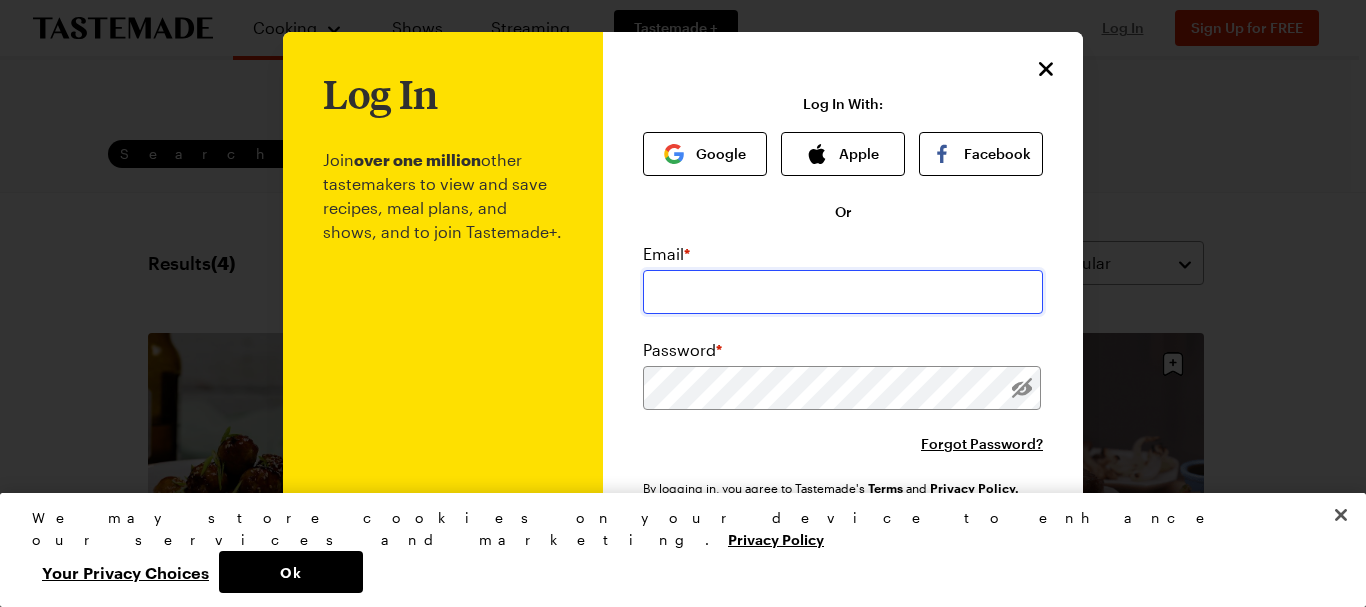 type on "ttwaldron@cox.net" 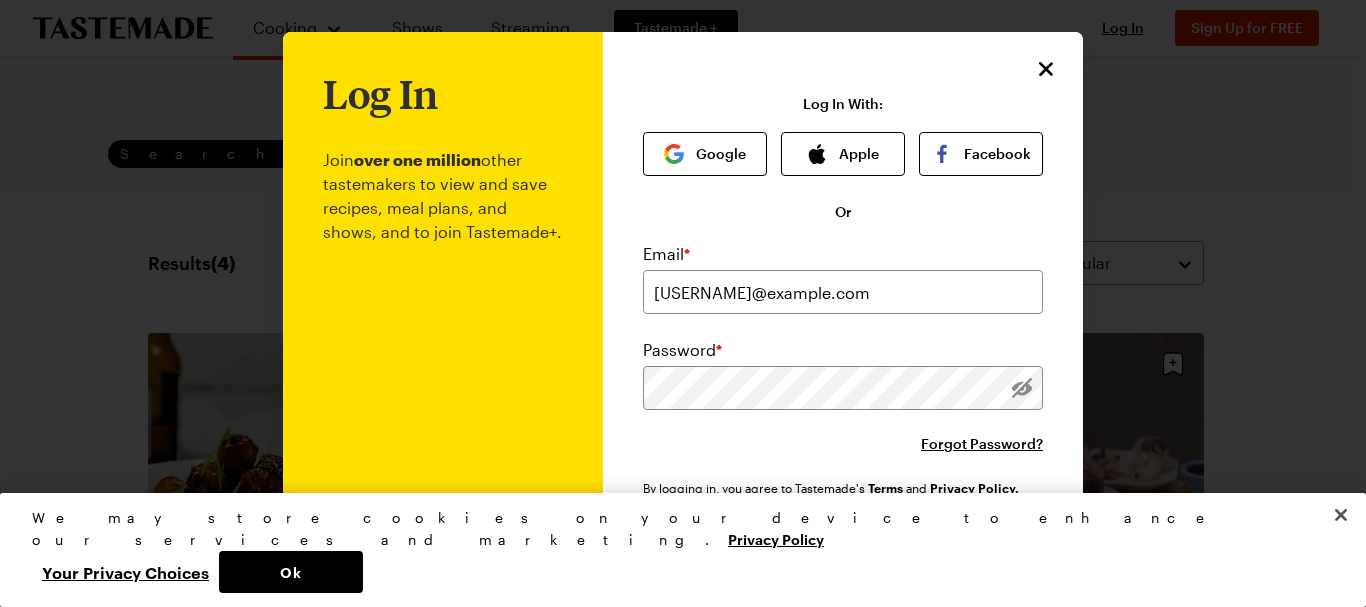 drag, startPoint x: 1119, startPoint y: 23, endPoint x: 1099, endPoint y: 196, distance: 174.15224 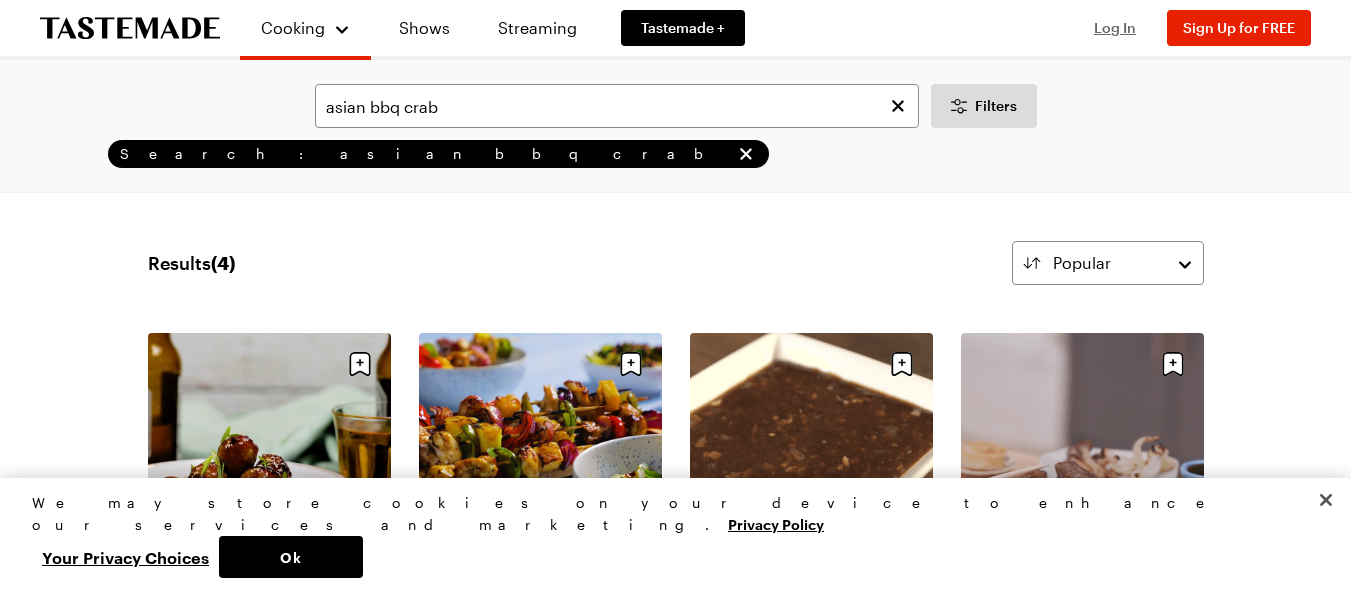 click on "Log In" at bounding box center (1115, 27) 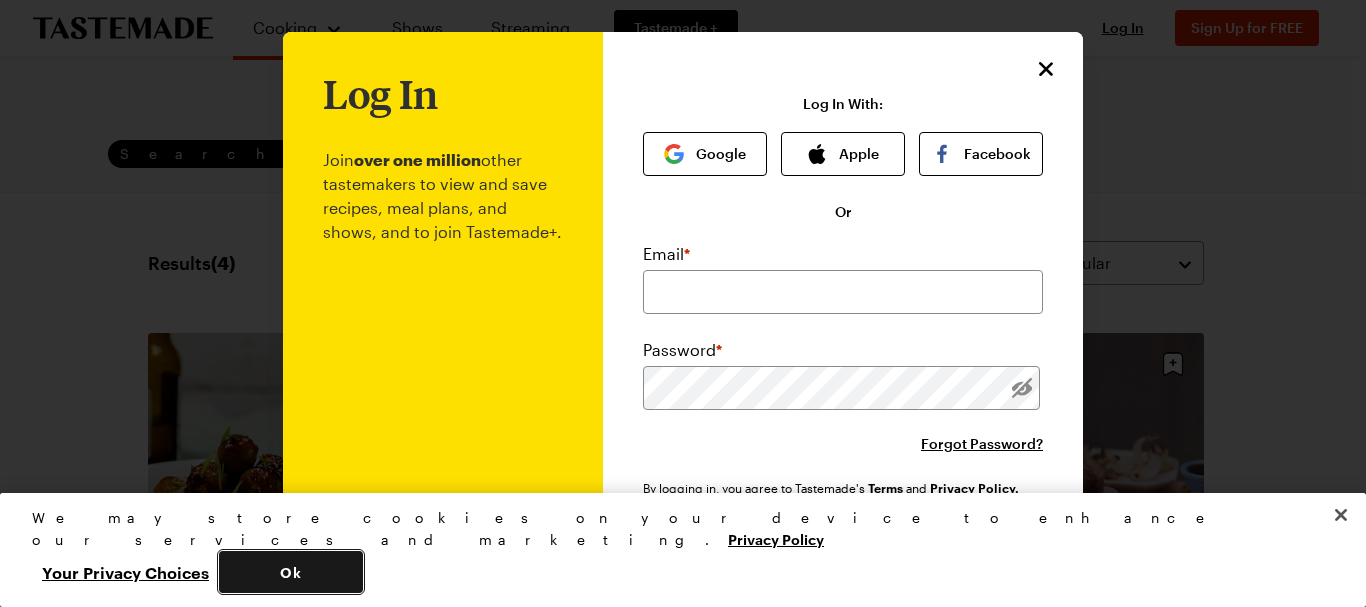 click on "Ok" at bounding box center [291, 572] 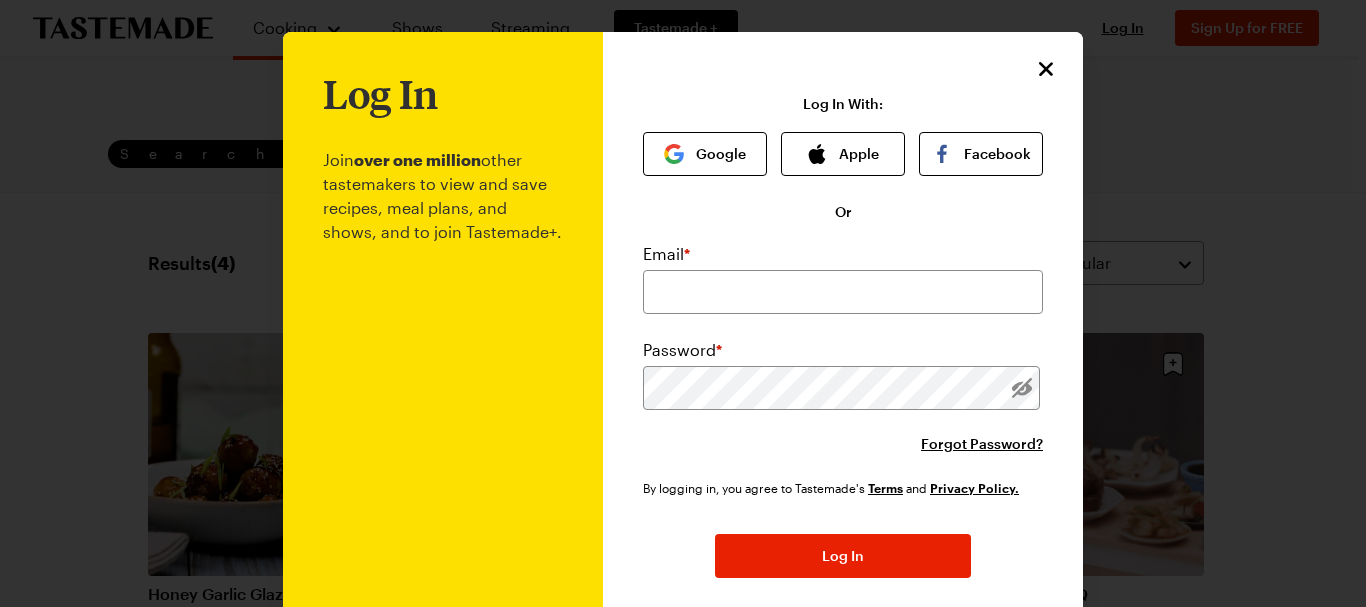 click on "Log In Join  over one million  other tastemakers to view and save recipes, meal plans, and shows, and to join Tastemade+. Log In Join  over one million  other tastemakers to view and save recipes, meal plans, and shows, and to join Tastemade+. Log In With: Google Apple Facebook Or Email  * Password  * Forgot Password? By logging in, you agree to Tastemade's   Terms   and   Privacy Policy. Log In New User?  Sign Up Now! This site is protected by reCAPTCHA and the Google   Privacy Policy   and   Terms of Service   apply." at bounding box center [683, 383] 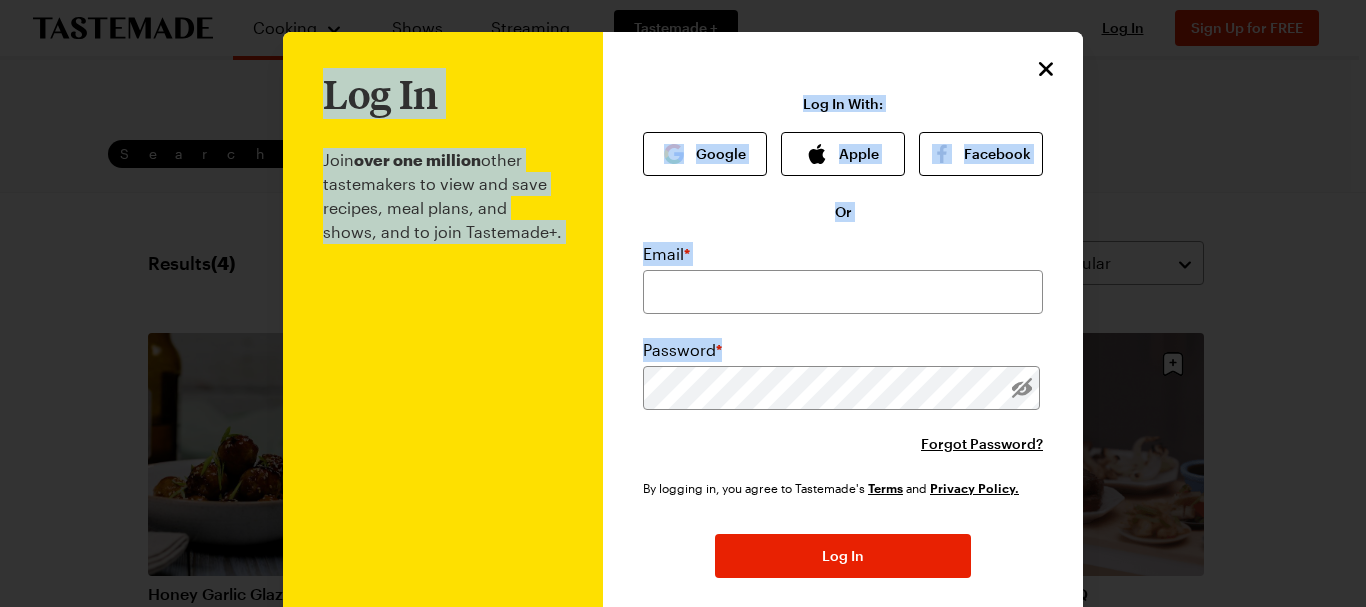 click on "Log In With: Google Apple Facebook Or Email  * Password  * Forgot Password? By logging in, you agree to Tastemade's   Terms   and   Privacy Policy. Log In New User?  Sign Up Now! This site is protected by reCAPTCHA and the Google   Privacy Policy   and   Terms of Service   apply." at bounding box center [843, 393] 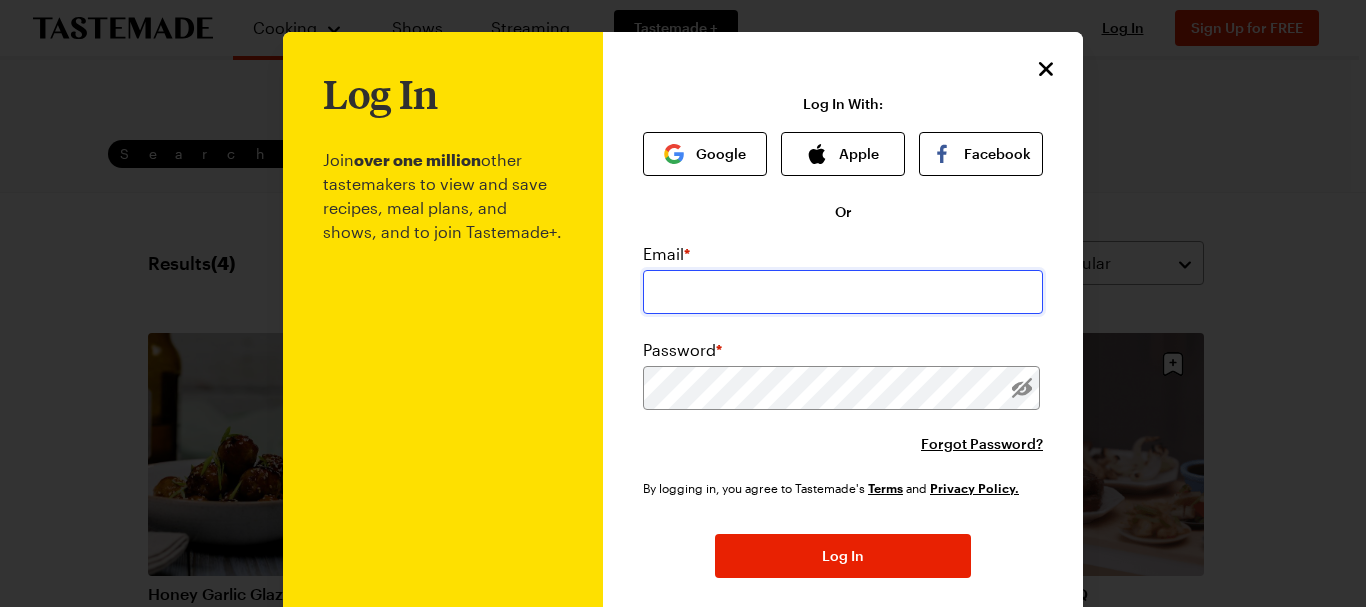 click at bounding box center (843, 292) 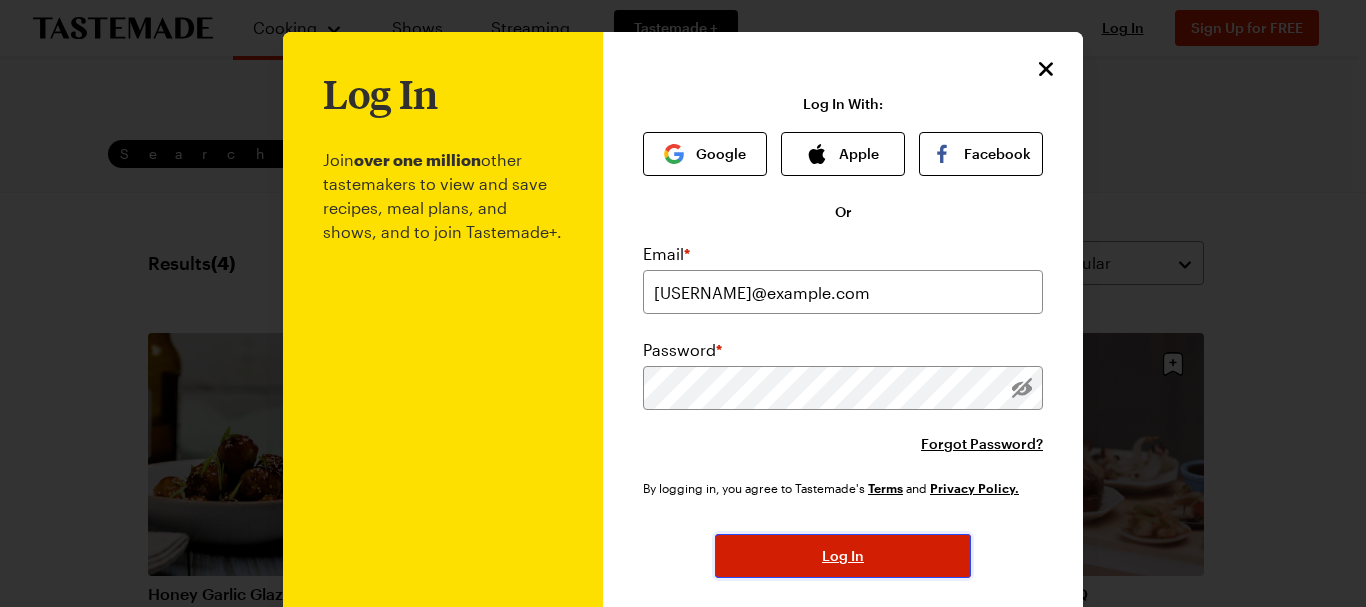 click on "Log In" at bounding box center [843, 556] 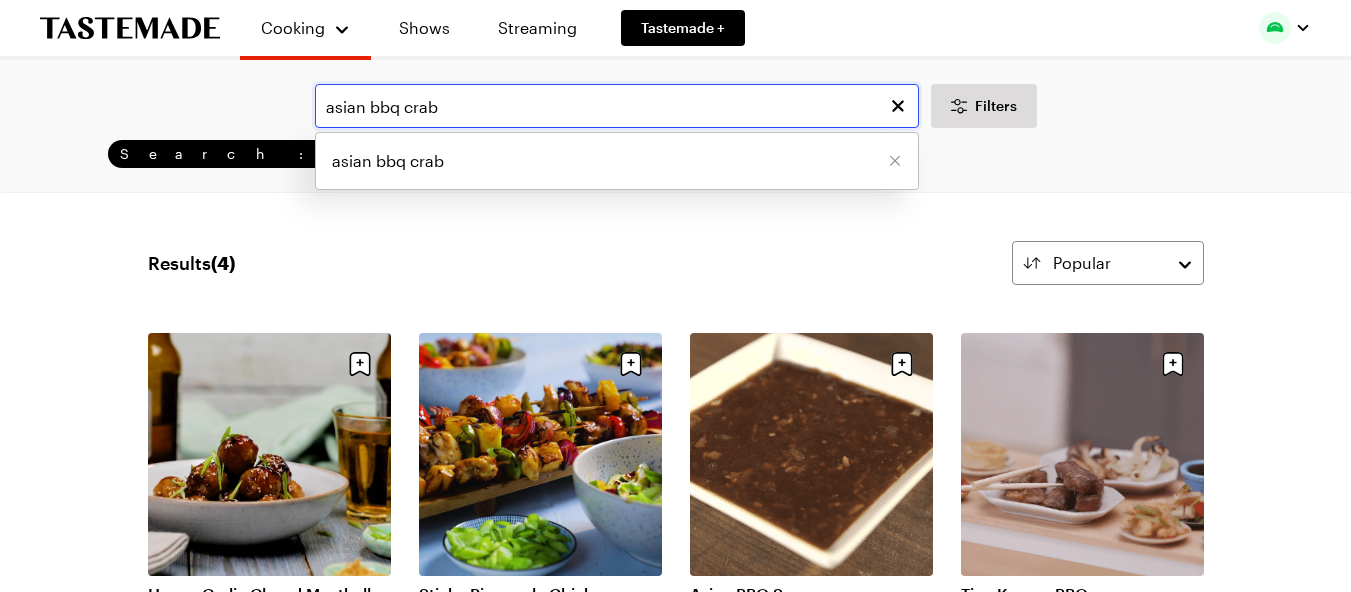 click on "asian bbq crab" at bounding box center (617, 106) 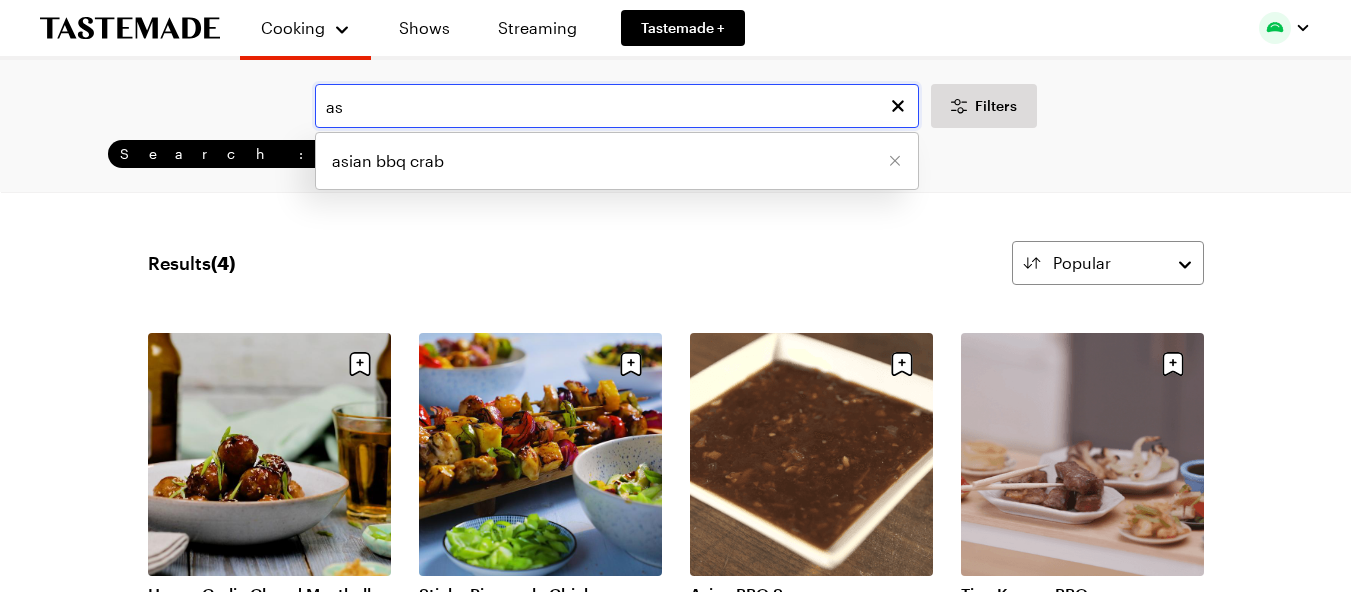 type on "a" 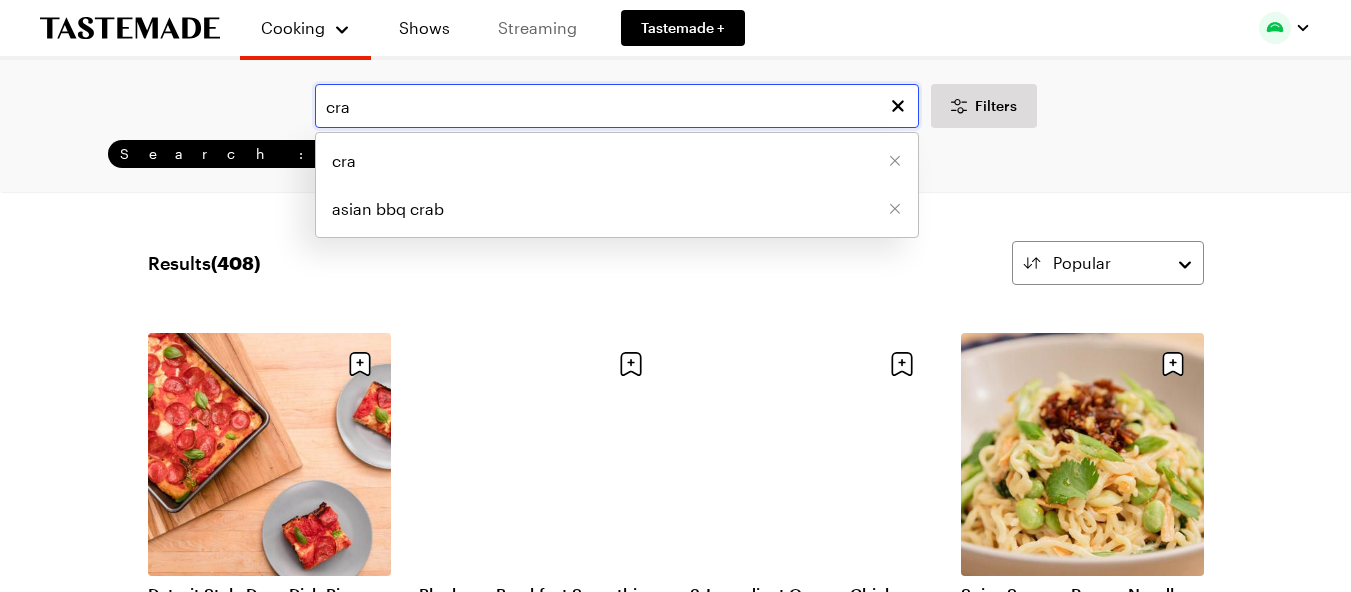 type on "crab" 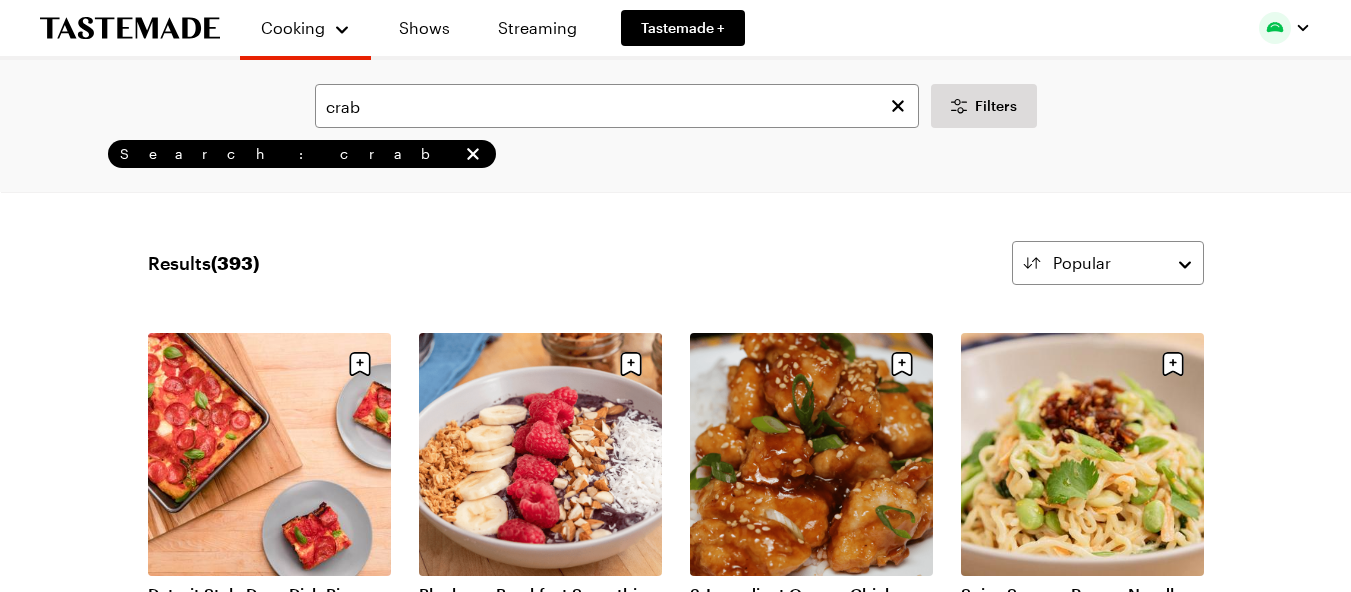 scroll, scrollTop: 0, scrollLeft: 0, axis: both 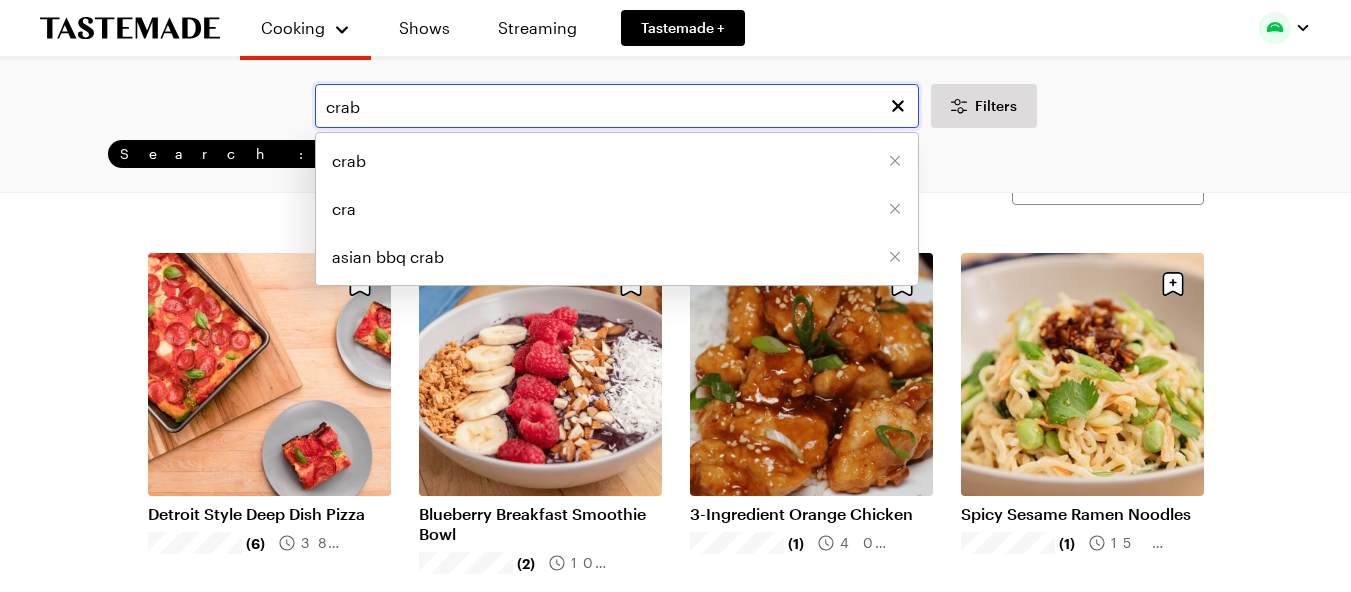 click on "crab" at bounding box center [617, 106] 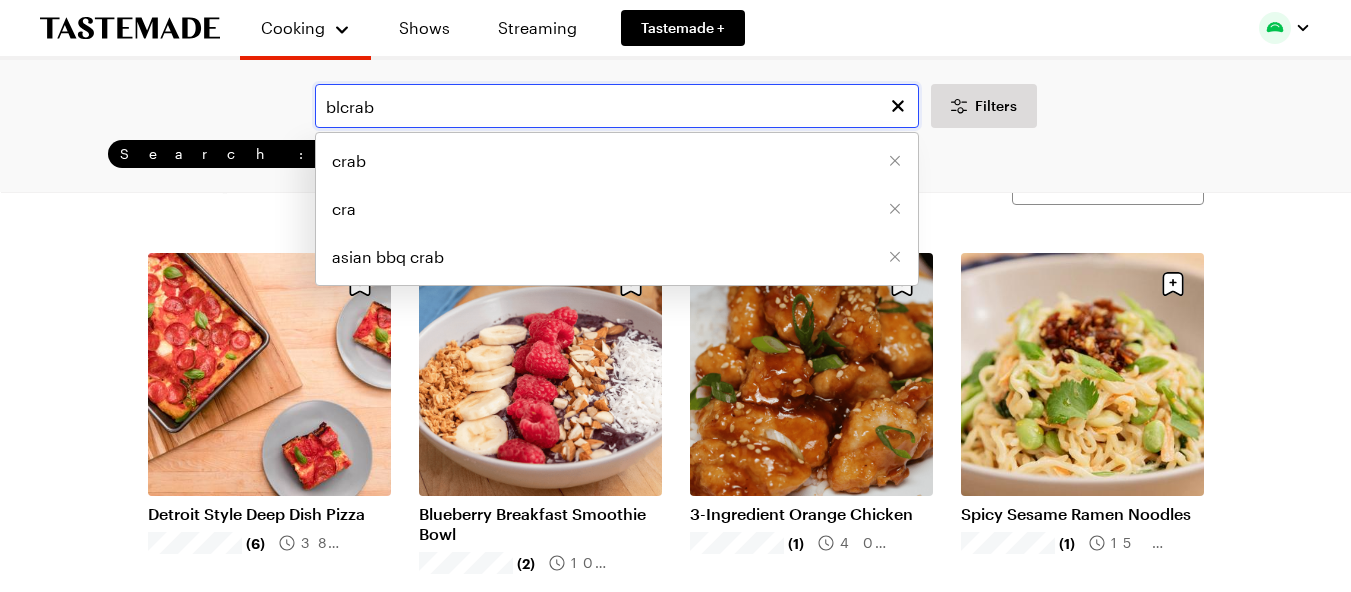 scroll, scrollTop: 0, scrollLeft: 0, axis: both 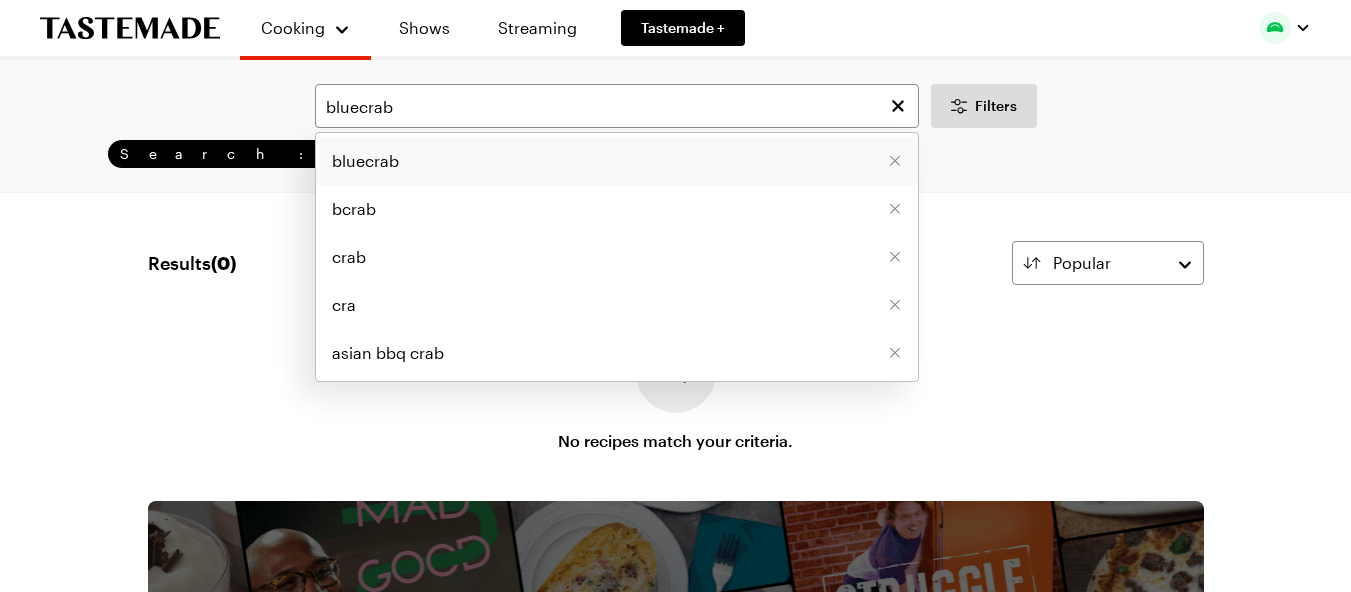click on "bluecrab" at bounding box center [365, 161] 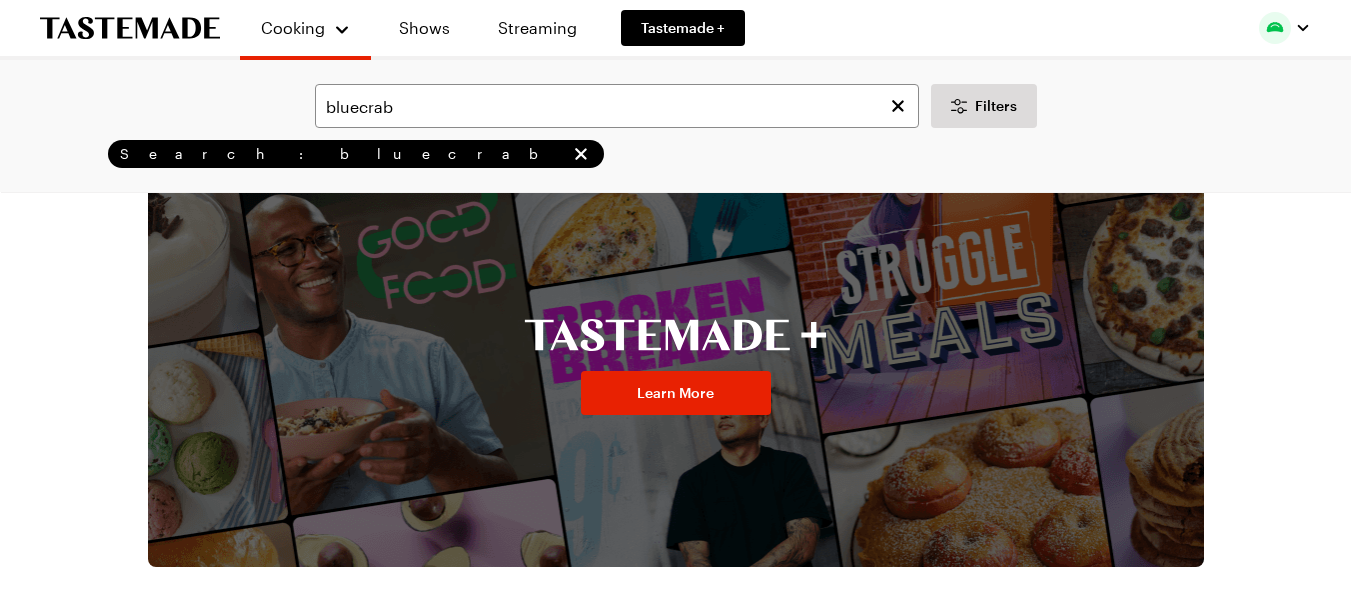 scroll, scrollTop: 187, scrollLeft: 0, axis: vertical 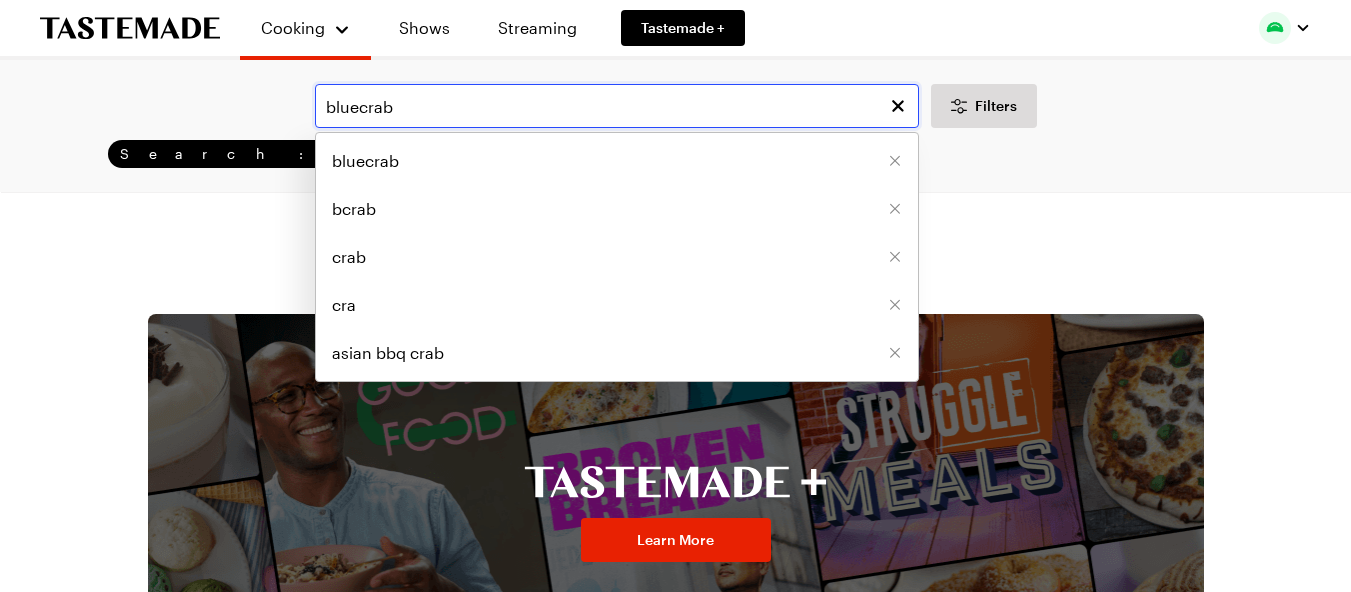 click on "bluecrab" at bounding box center (617, 106) 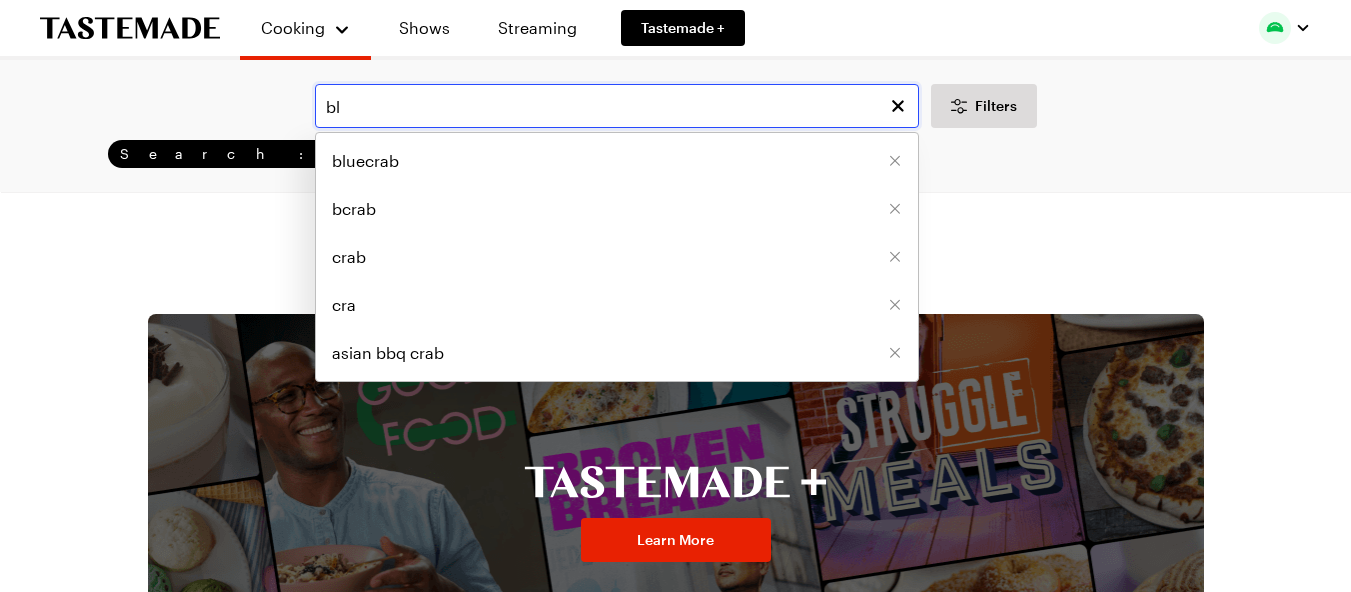 type on "b" 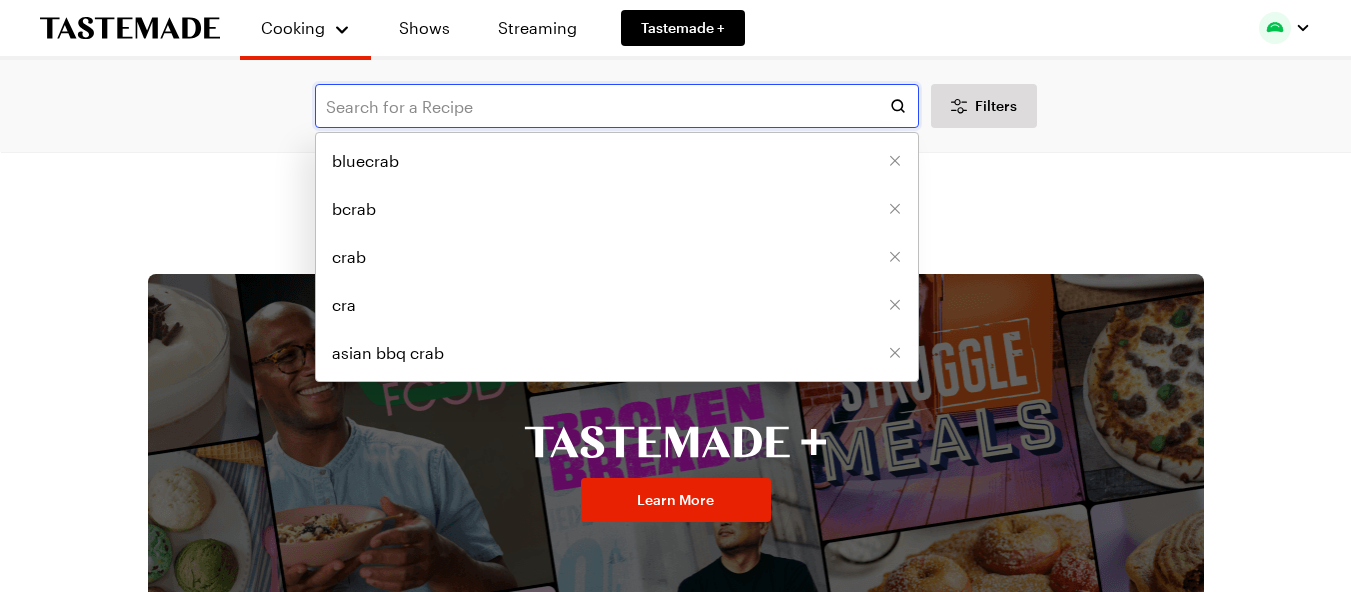 scroll, scrollTop: 0, scrollLeft: 0, axis: both 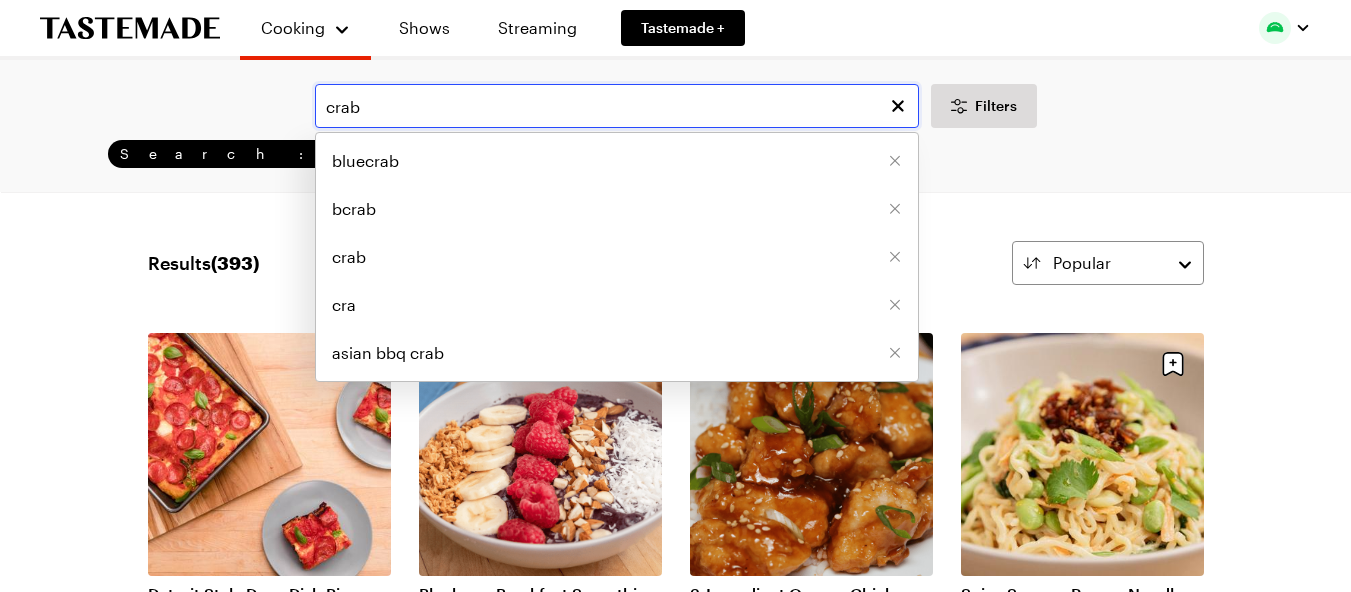 type on "crab" 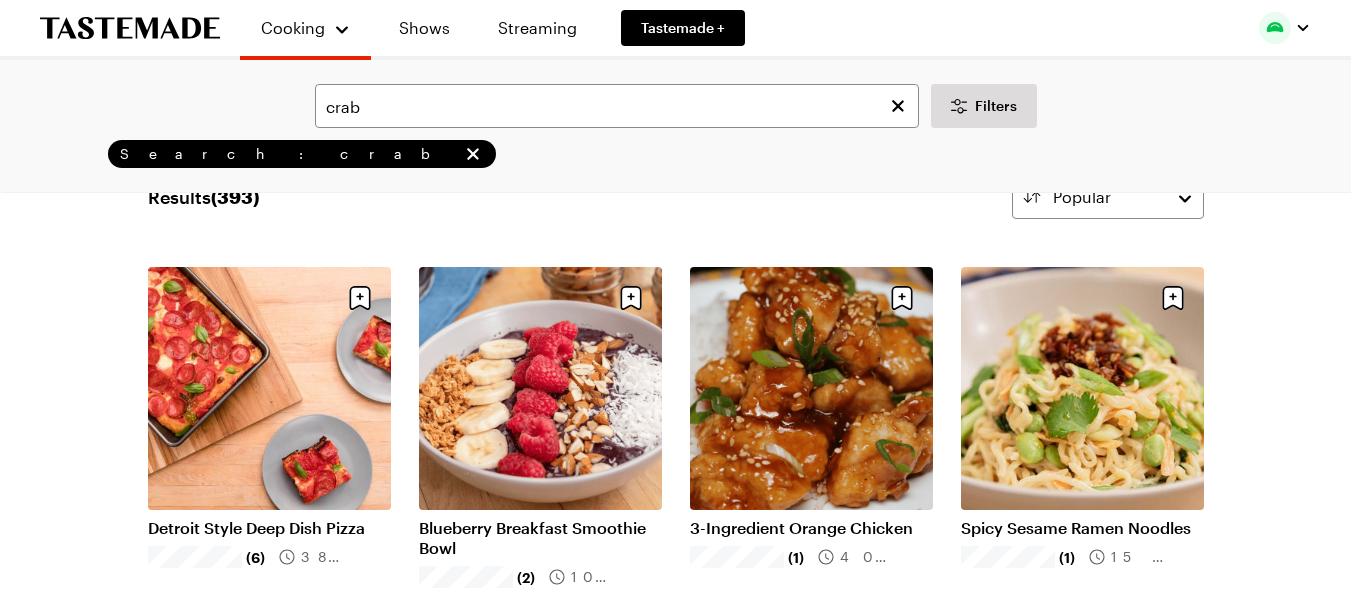 scroll, scrollTop: 80, scrollLeft: 0, axis: vertical 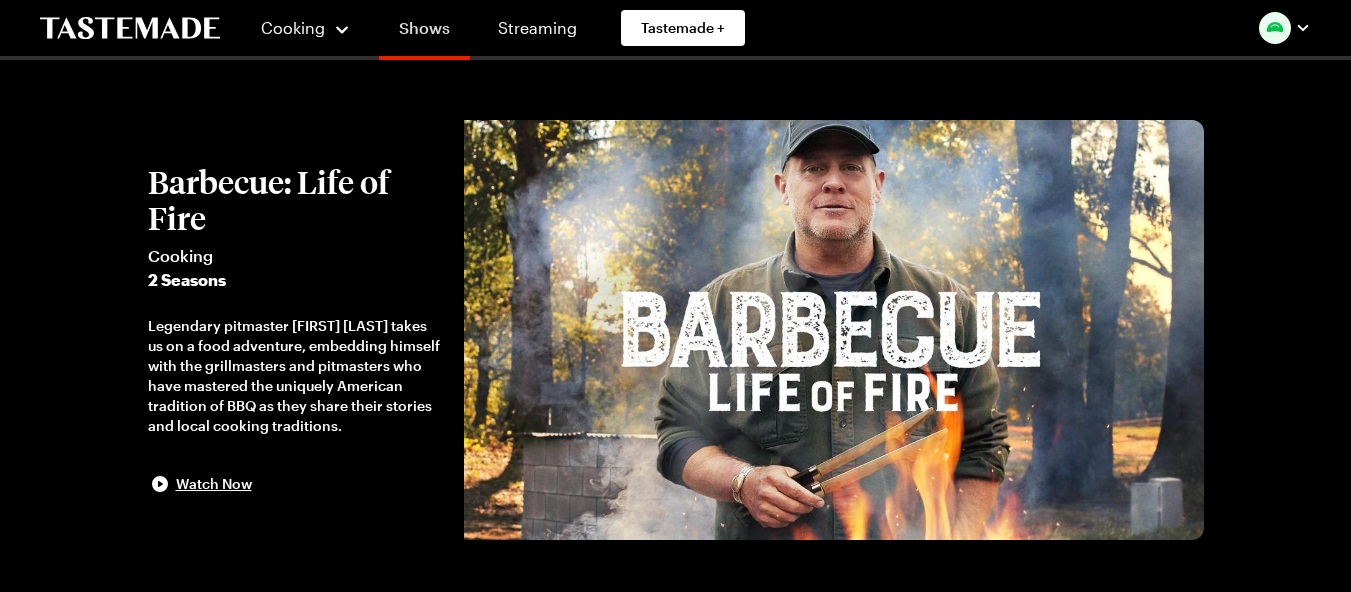 click on "Shows" at bounding box center [424, 32] 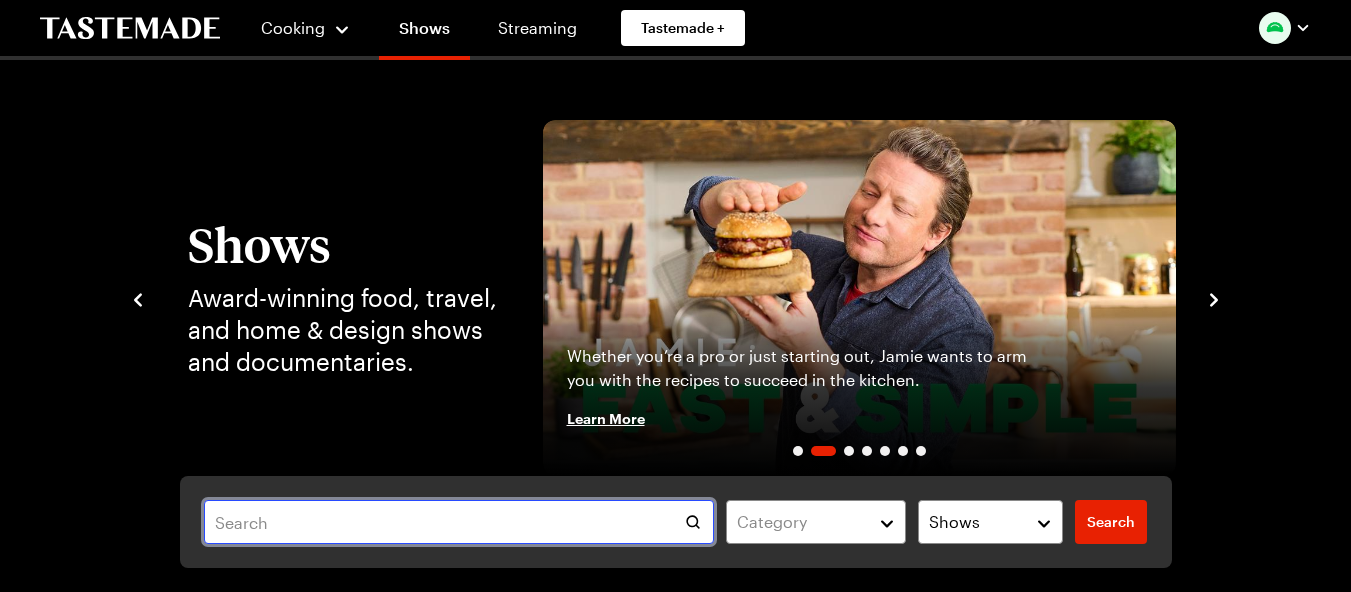 click at bounding box center (459, 522) 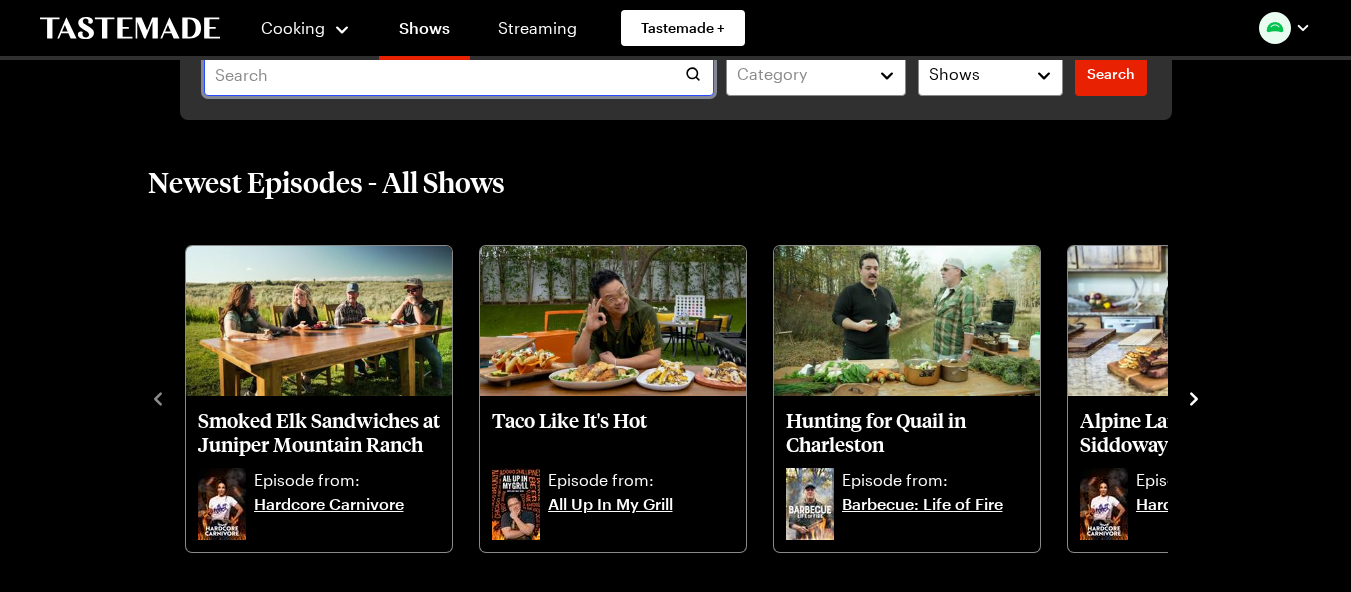 scroll, scrollTop: 488, scrollLeft: 0, axis: vertical 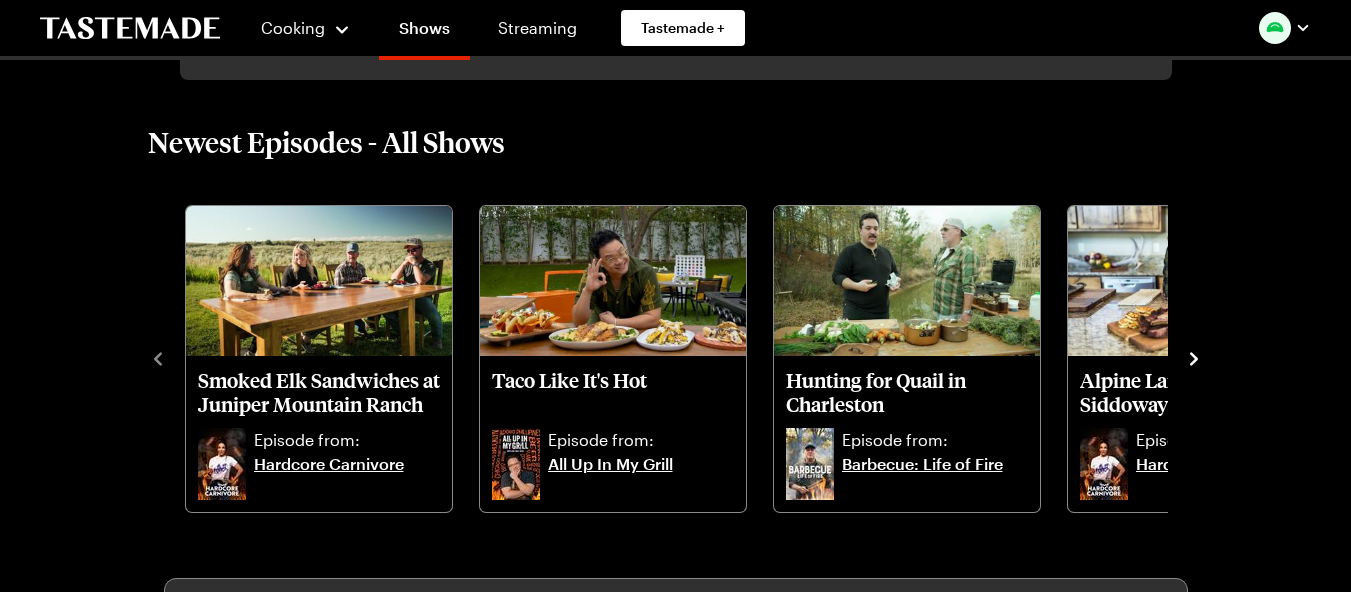 click 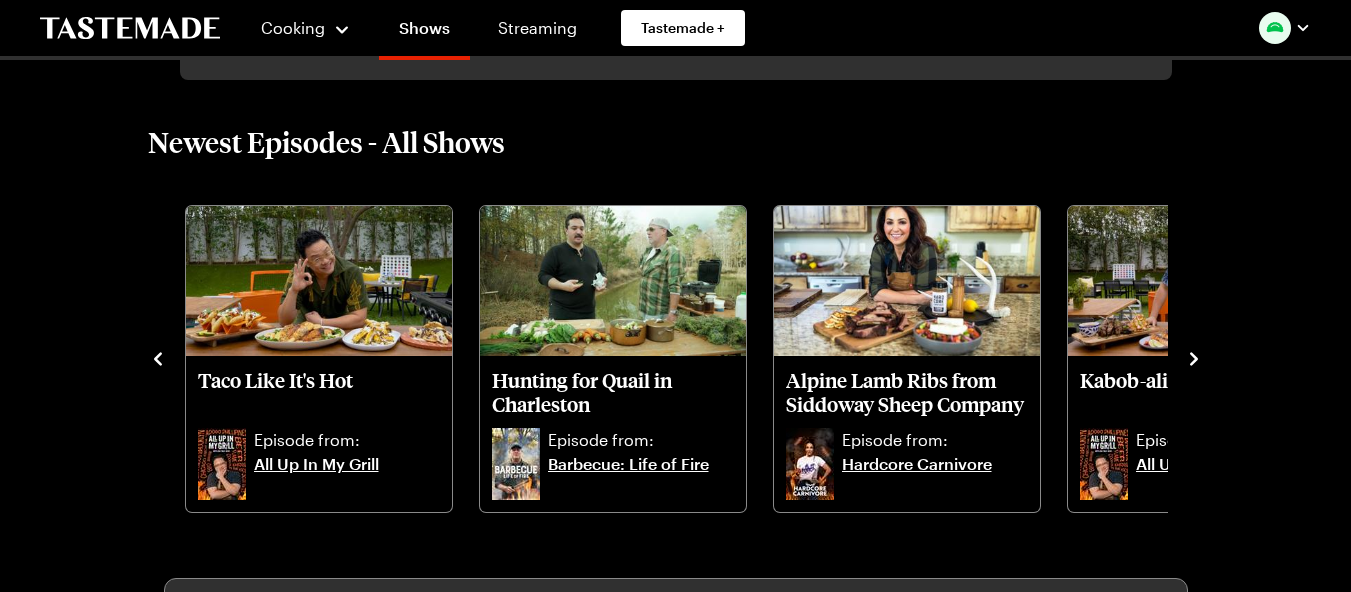 click 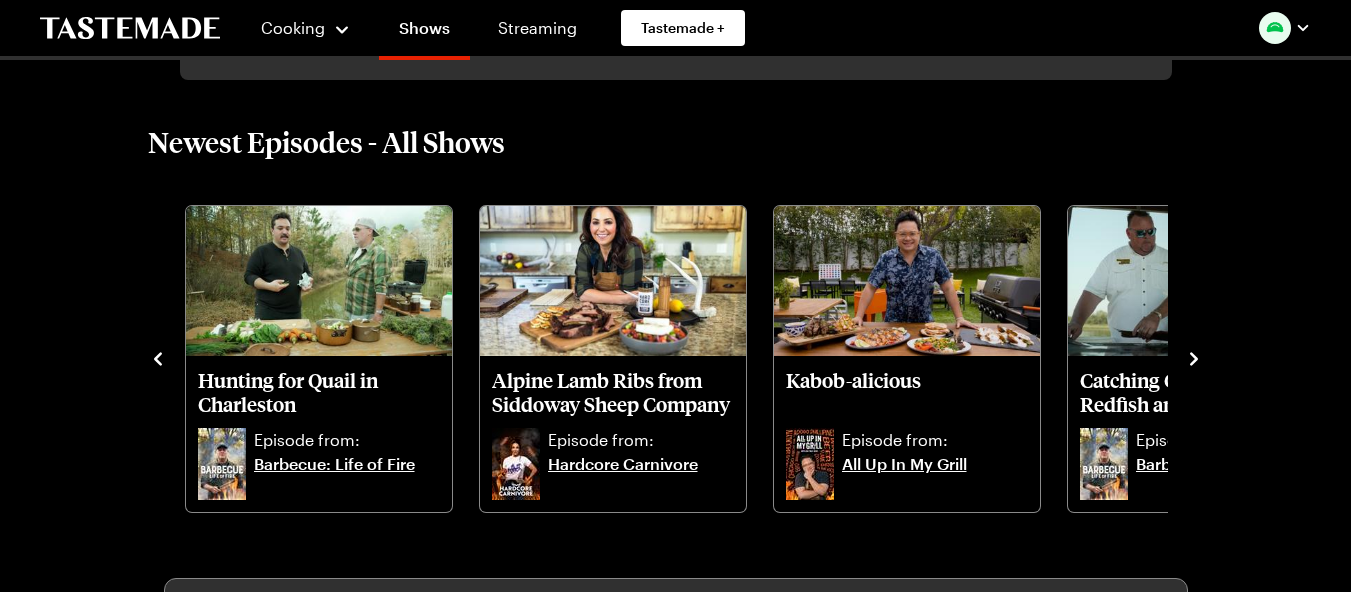 click 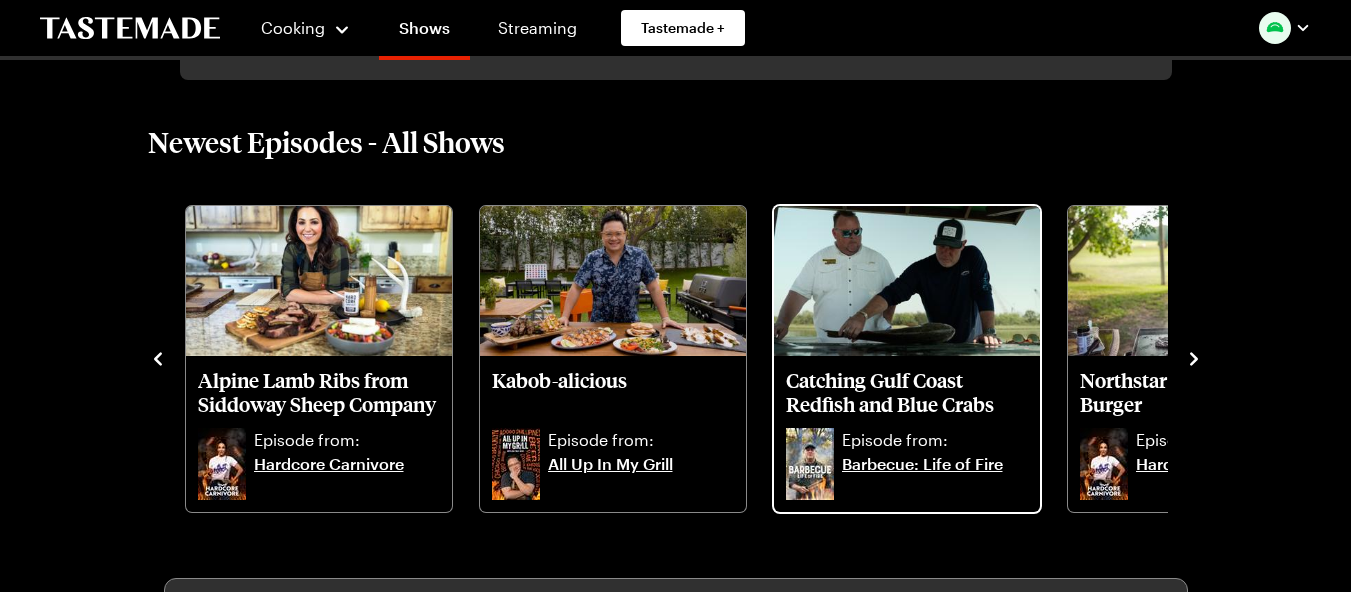 click on "Barbecue: Life of Fire" at bounding box center [935, 476] 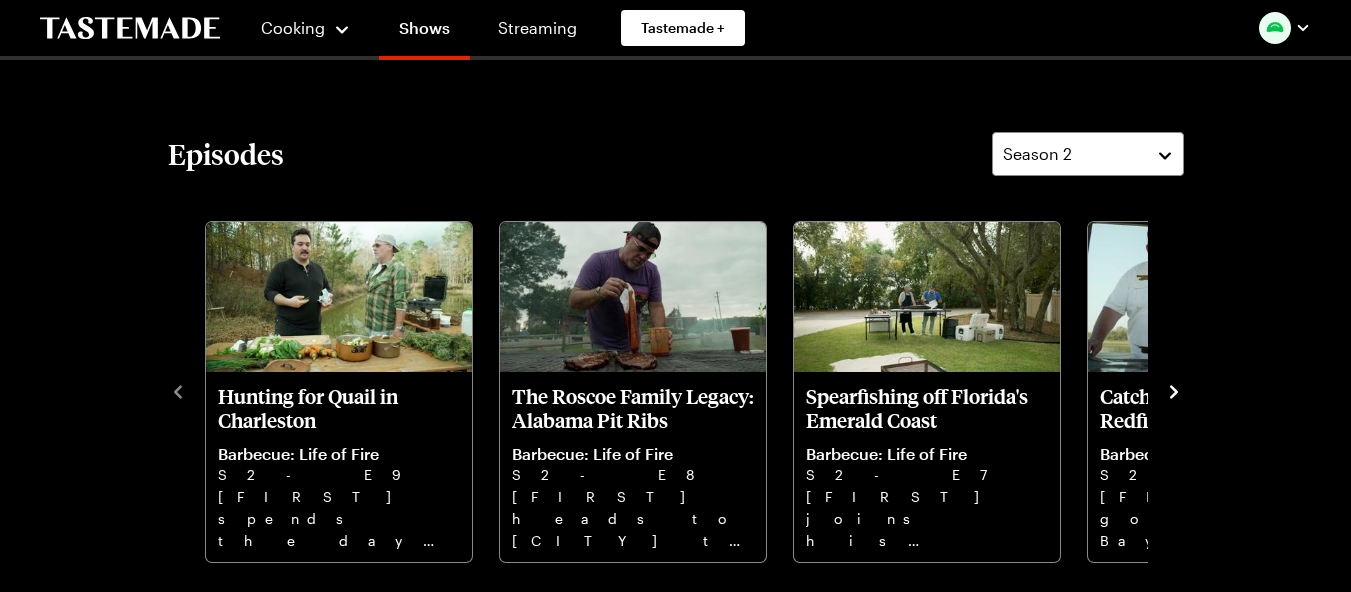 scroll, scrollTop: 0, scrollLeft: 0, axis: both 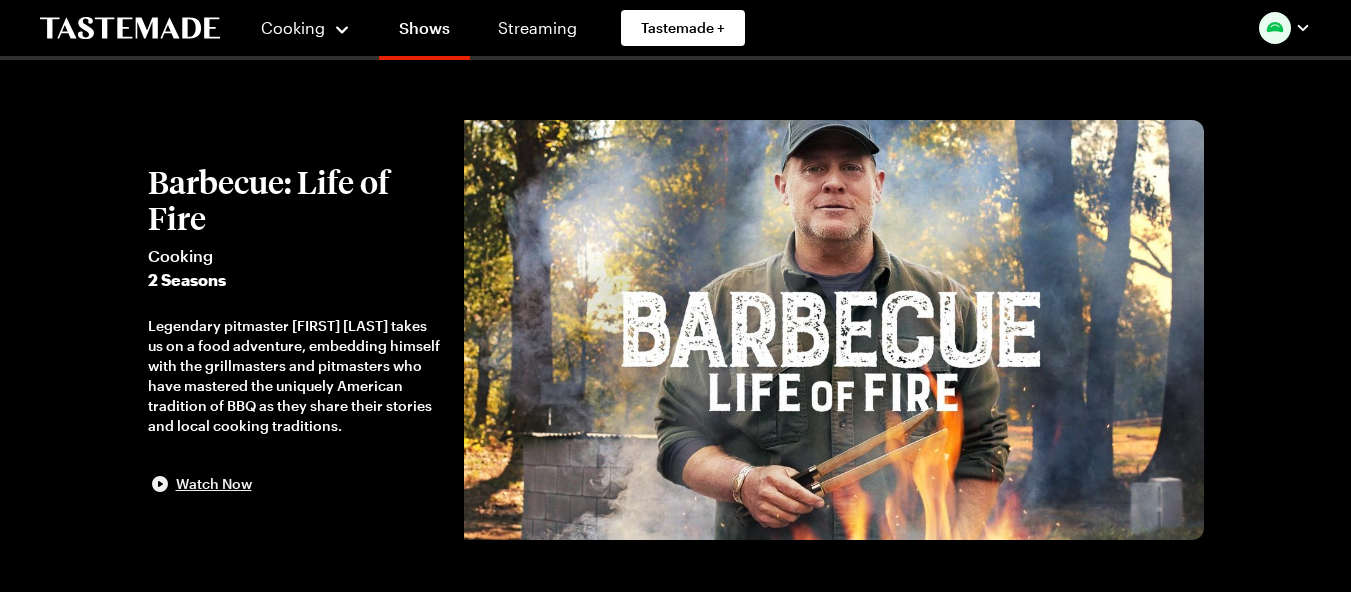 click on "Watch Now" at bounding box center [214, 484] 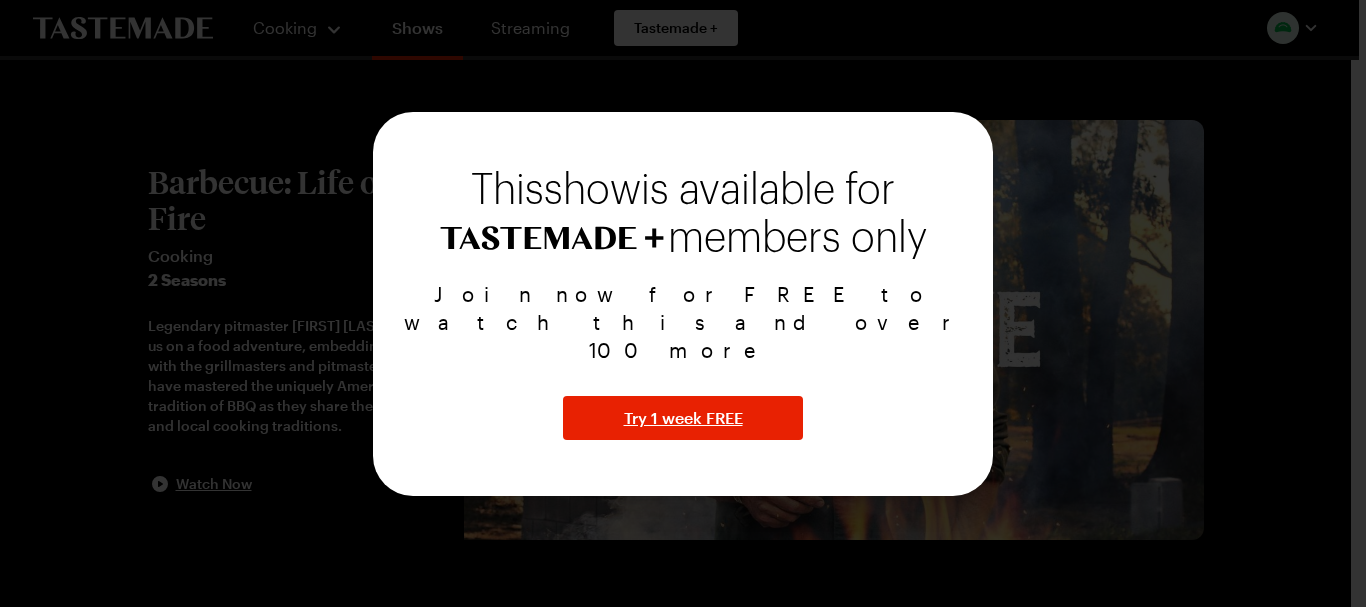 click at bounding box center (683, 303) 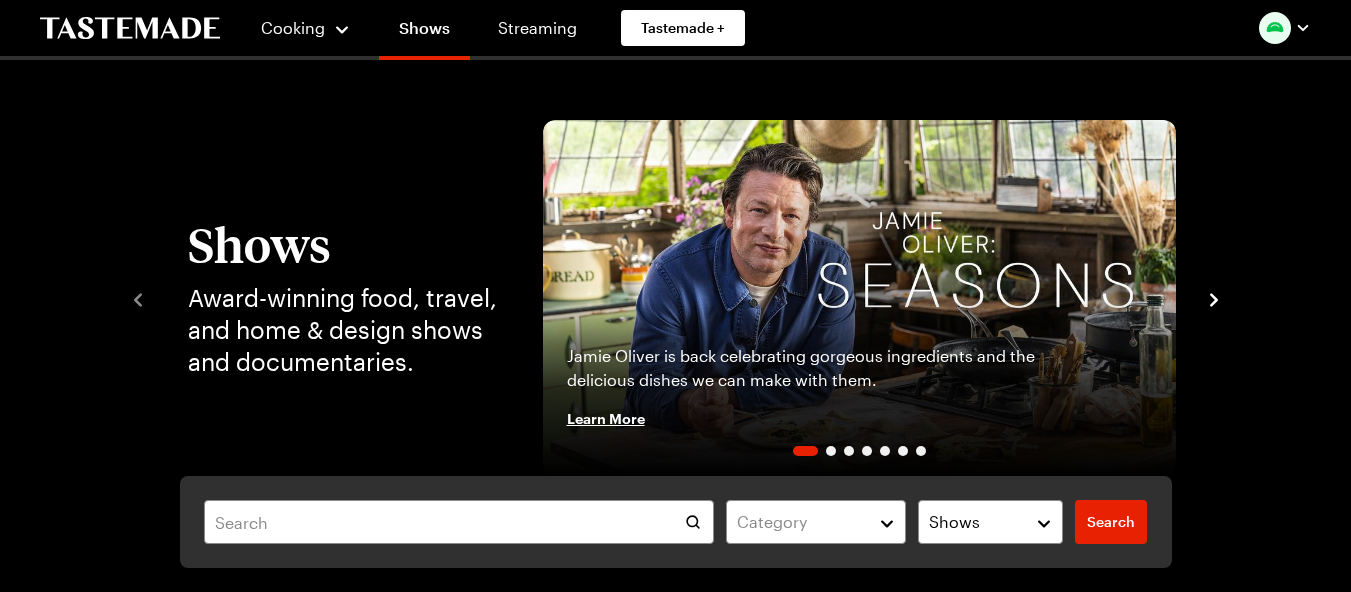 scroll, scrollTop: 488, scrollLeft: 0, axis: vertical 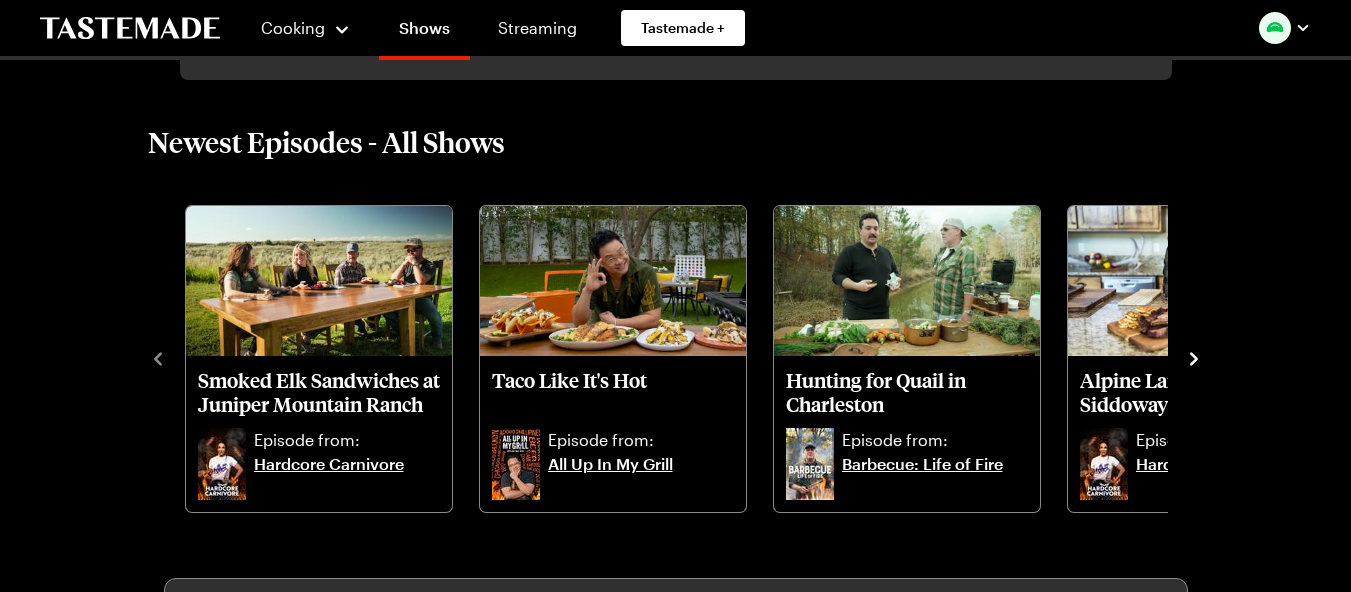 click 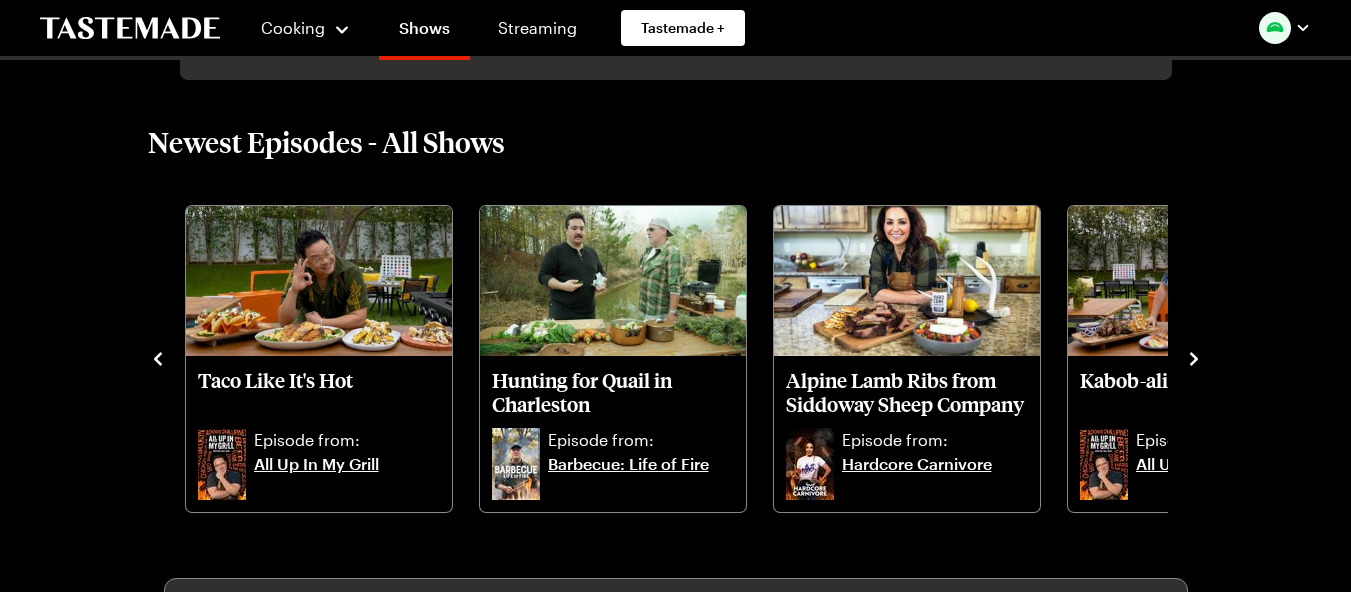 click 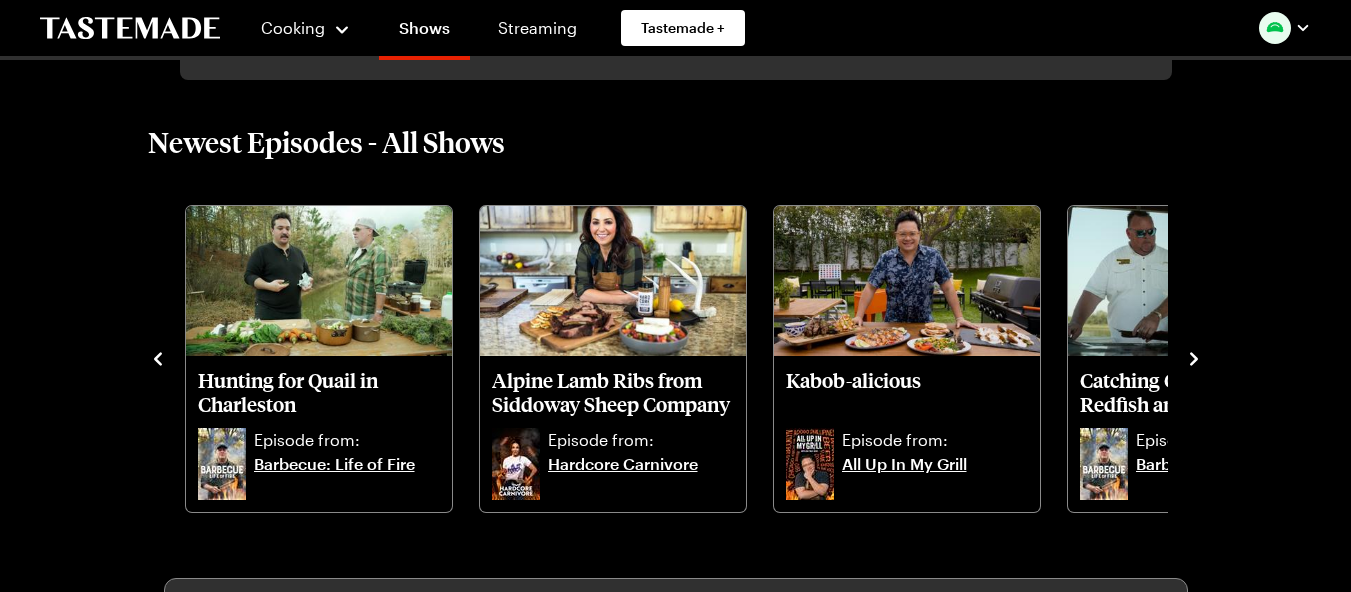 click 